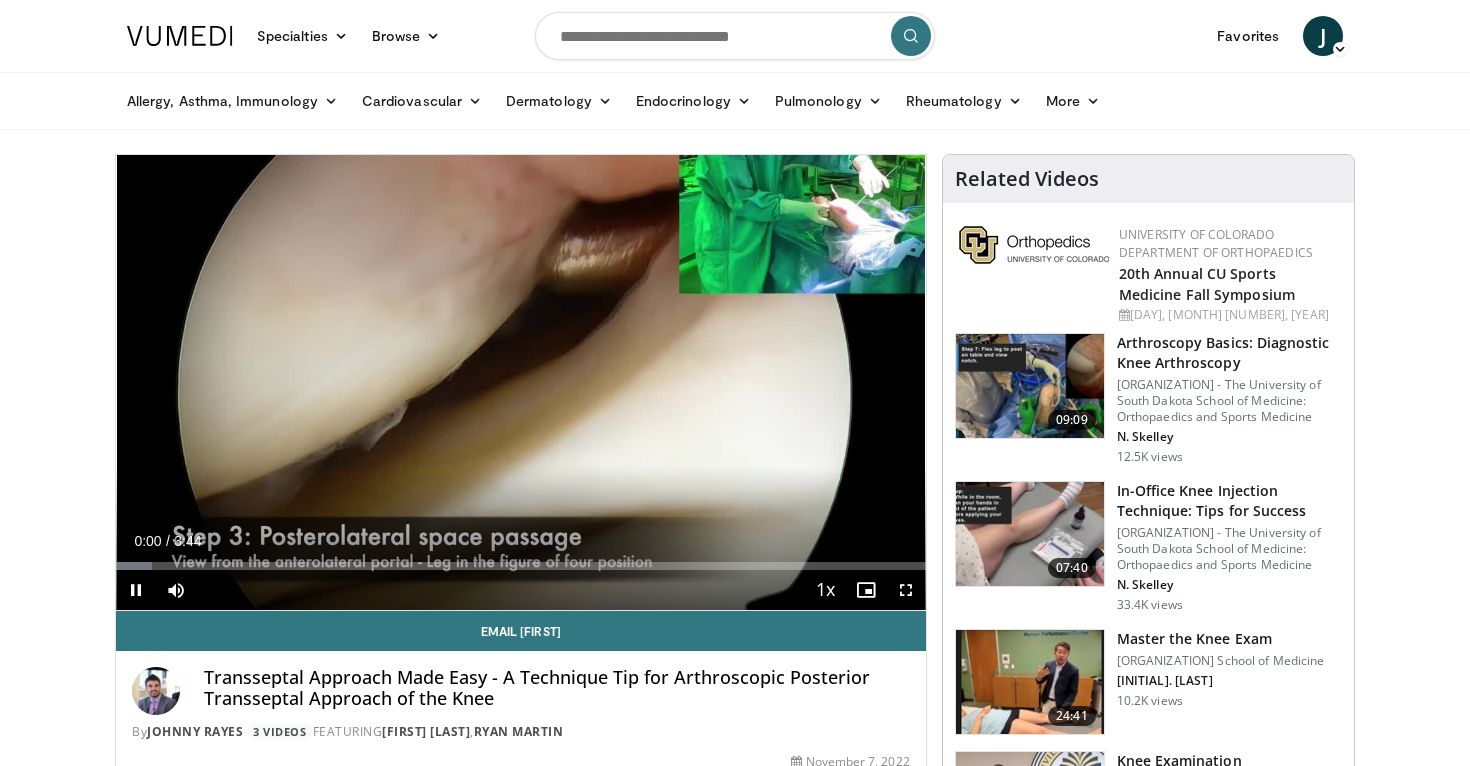 scroll, scrollTop: 0, scrollLeft: 0, axis: both 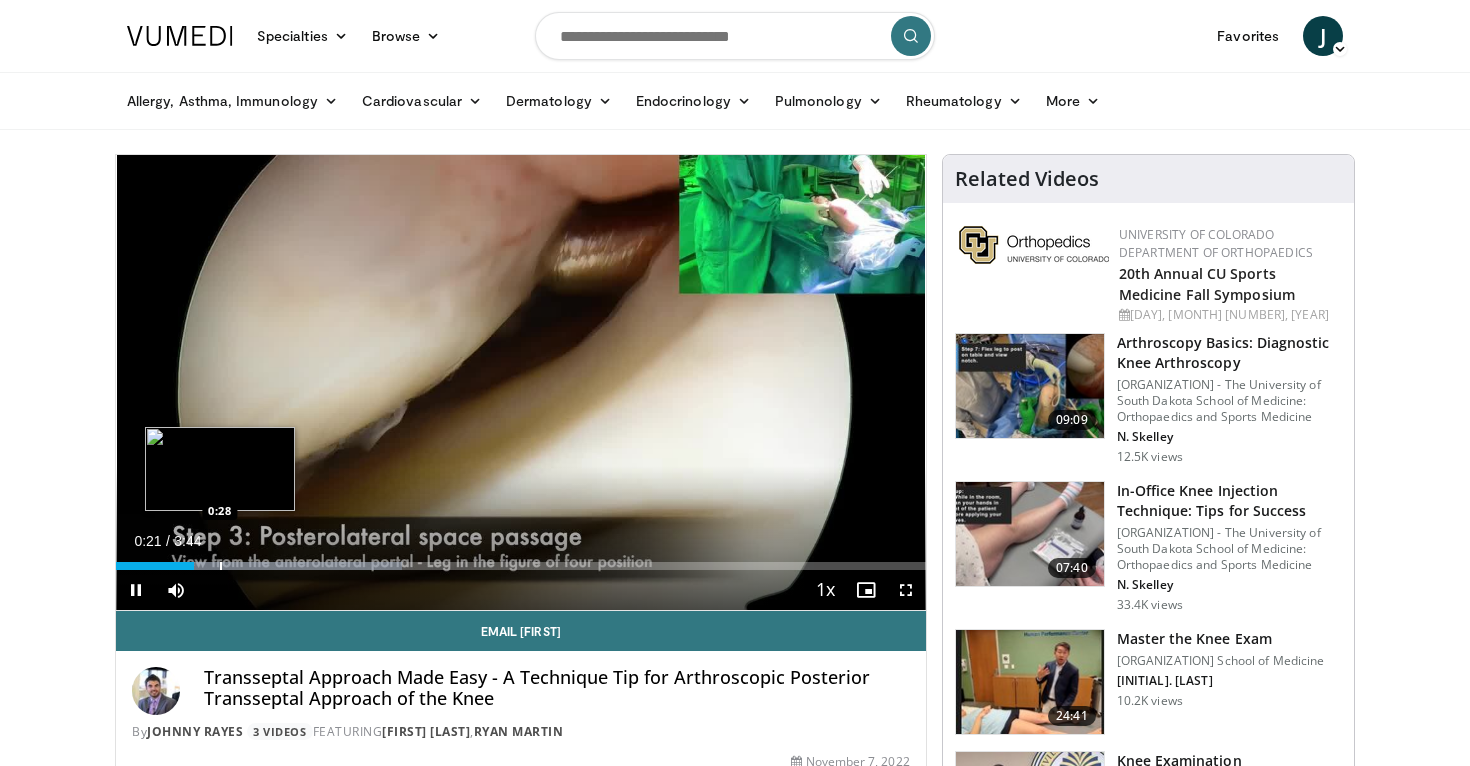 click at bounding box center (221, 566) 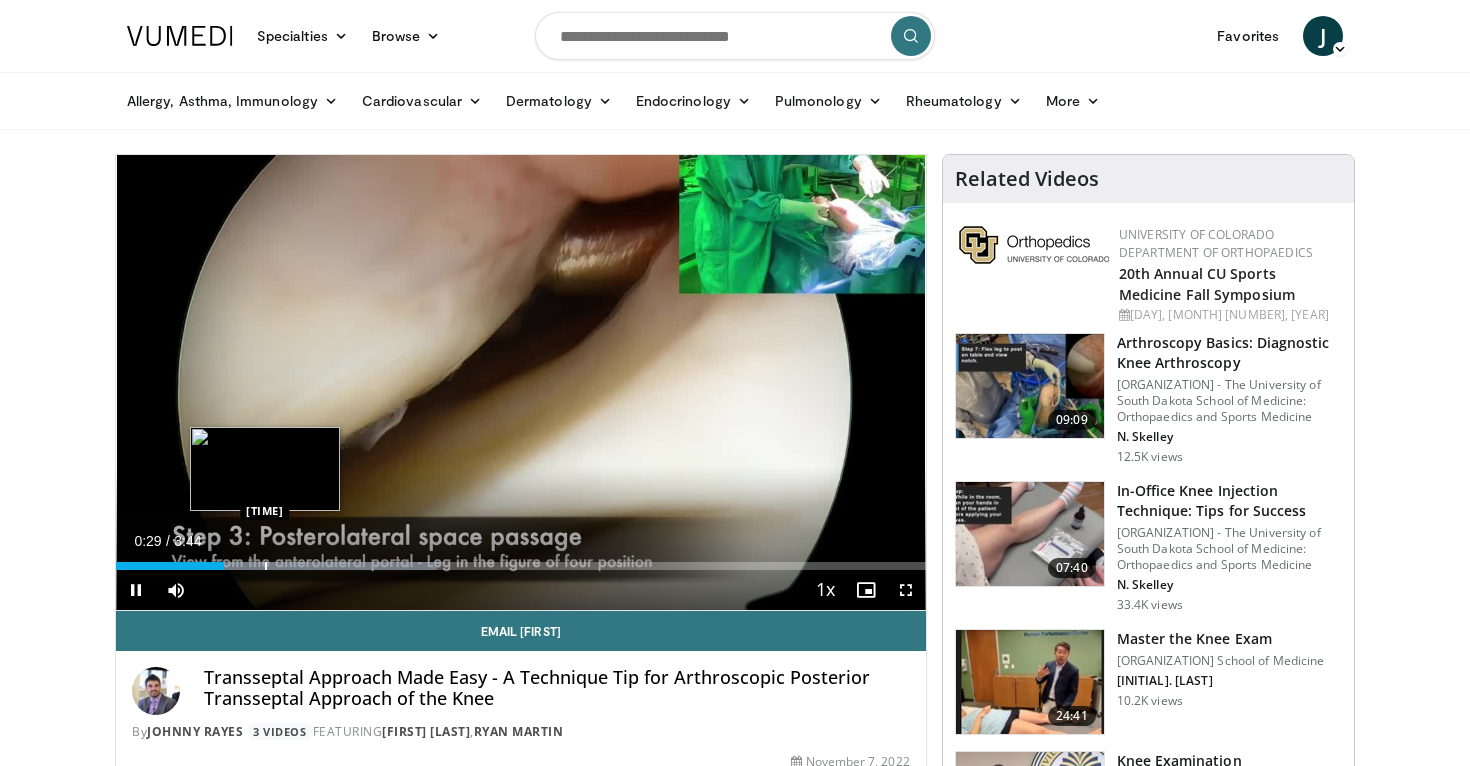 click at bounding box center [266, 566] 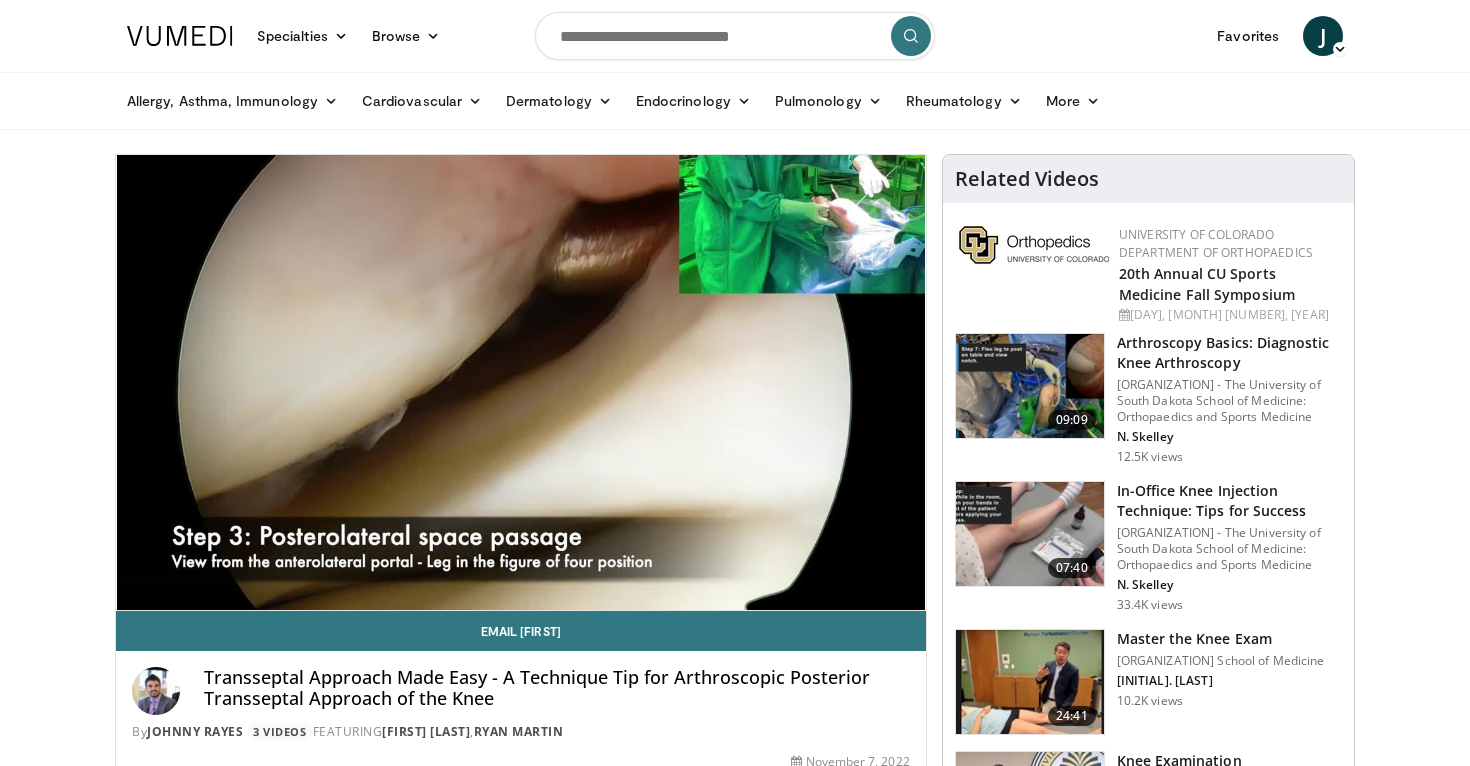 click on "Specialties
Adult & Family Medicine
Allergy, Asthma, Immunology
Anesthesiology
Cardiology
Dental
Dermatology
Endocrinology
Gastroenterology & Hepatology
General Surgery
Hematology & Oncology
Infectious Disease
Nephrology
Neurology
Neurosurgery
Obstetrics & Gynecology
Ophthalmology
Oral Maxillofacial
Orthopaedics
Otolaryngology
Pediatrics
Plastic Surgery
Podiatry
Psychiatry
Pulmonology
Radiation Oncology
Radiology
Rheumatology
Urology" at bounding box center (735, 1682) 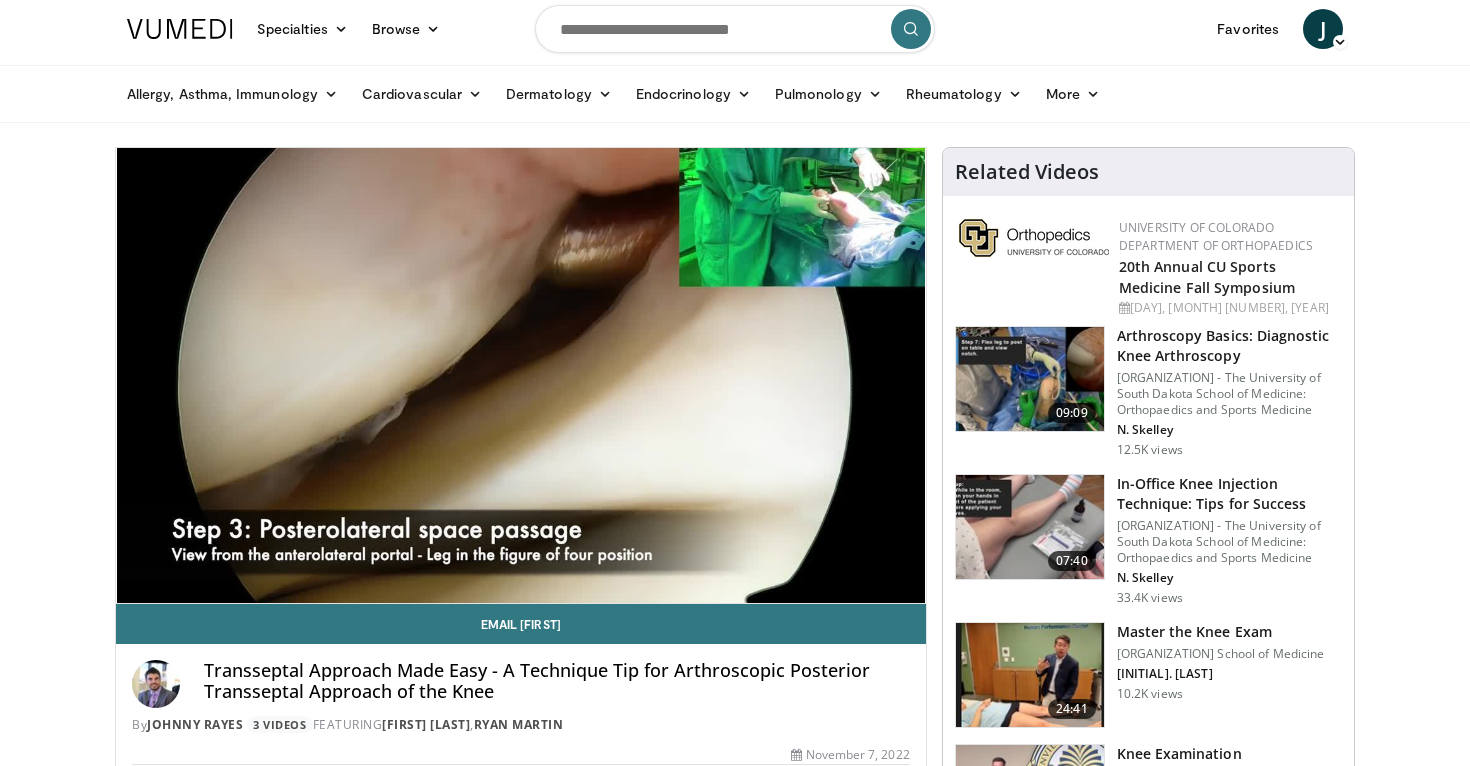 scroll, scrollTop: 13, scrollLeft: 0, axis: vertical 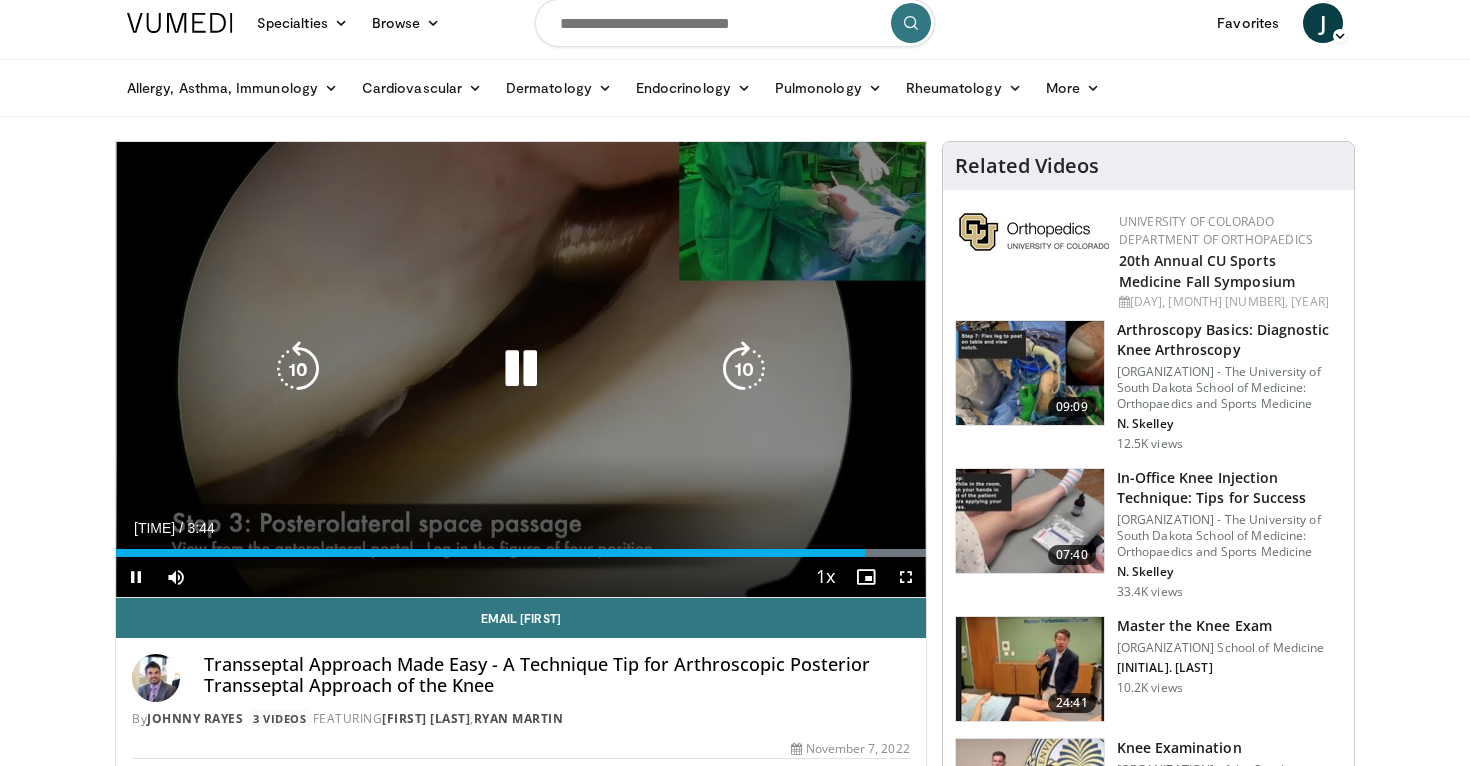 click at bounding box center [521, 369] 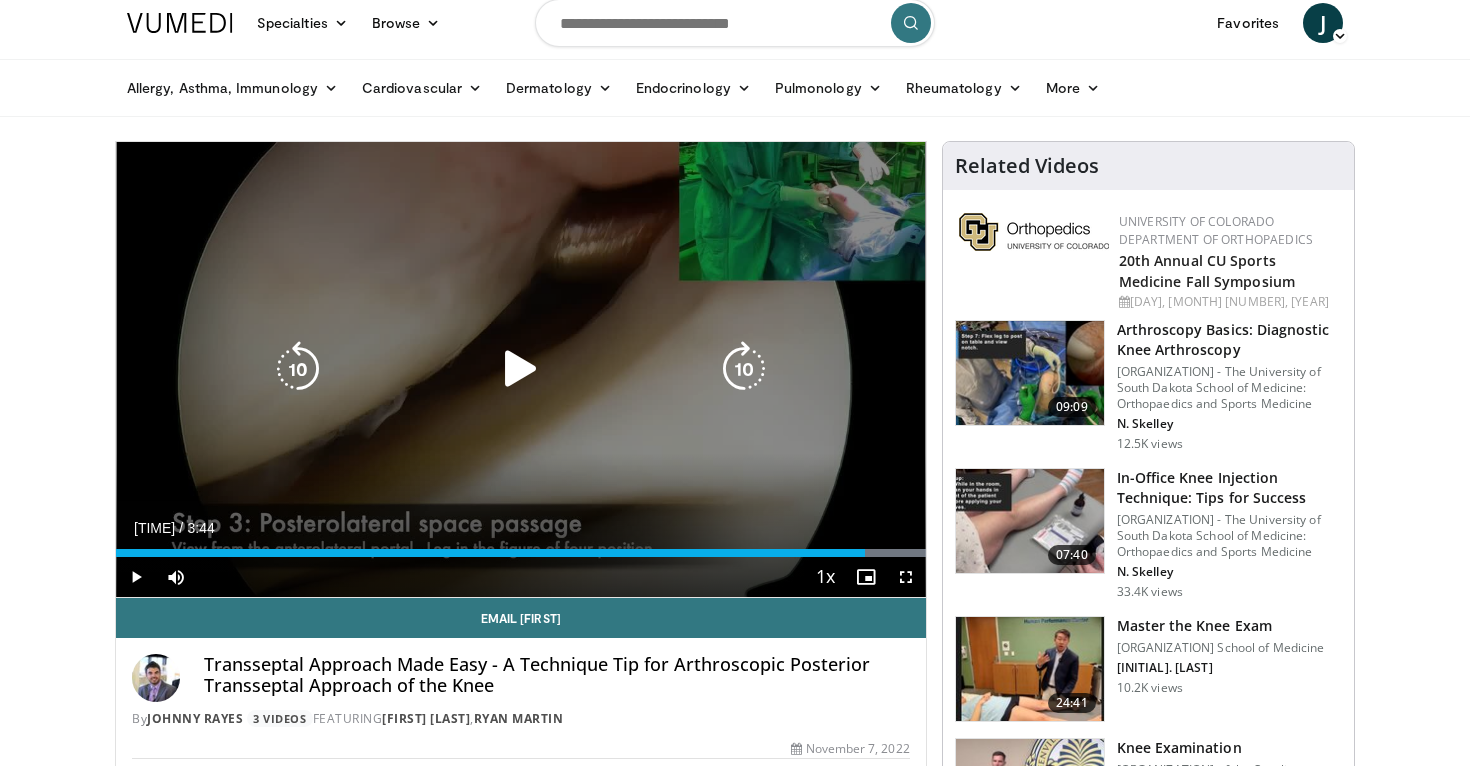 click at bounding box center [521, 369] 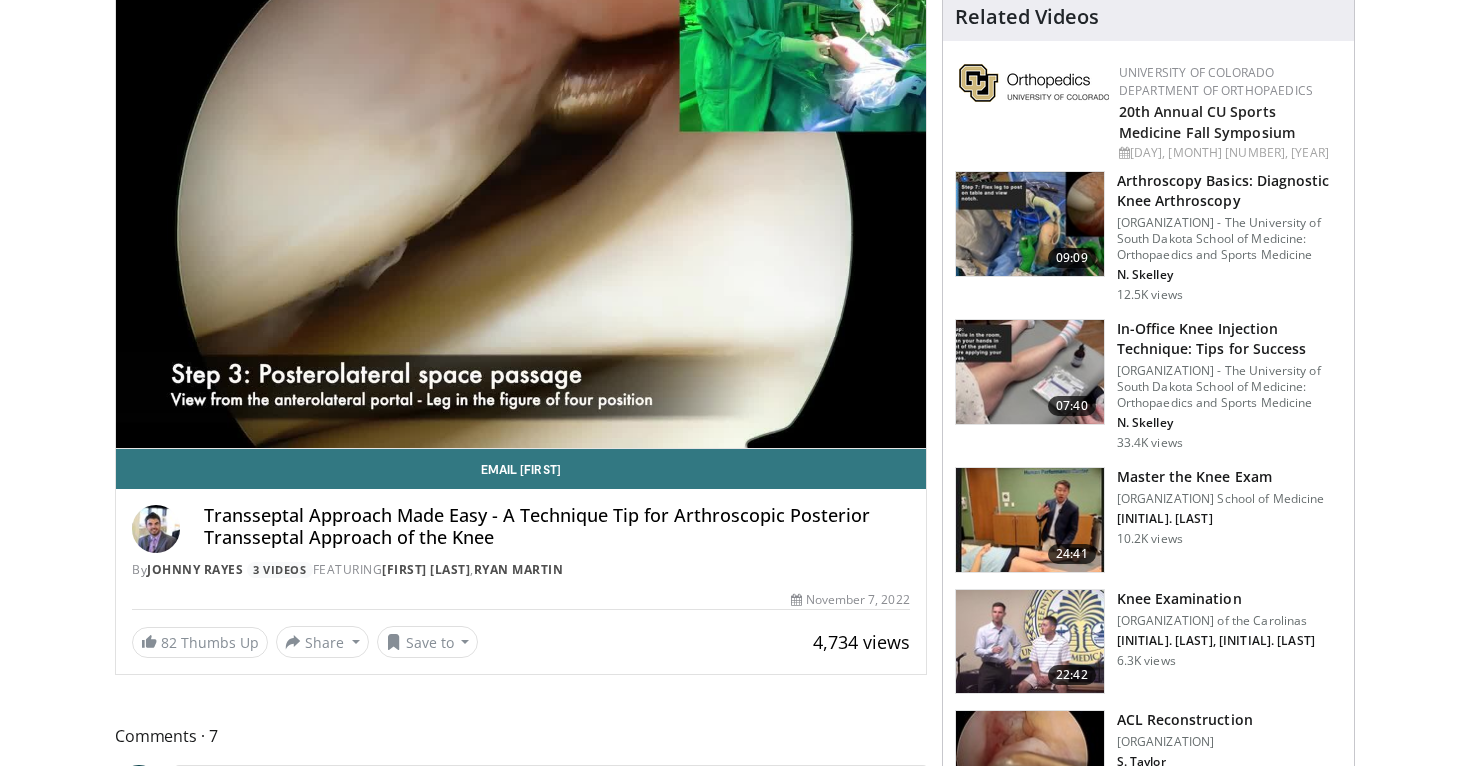 scroll, scrollTop: 152, scrollLeft: 0, axis: vertical 